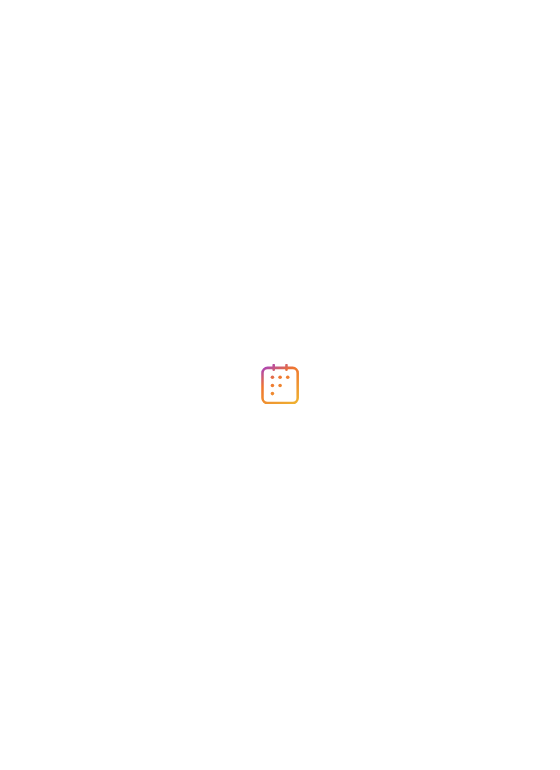 scroll, scrollTop: 0, scrollLeft: 0, axis: both 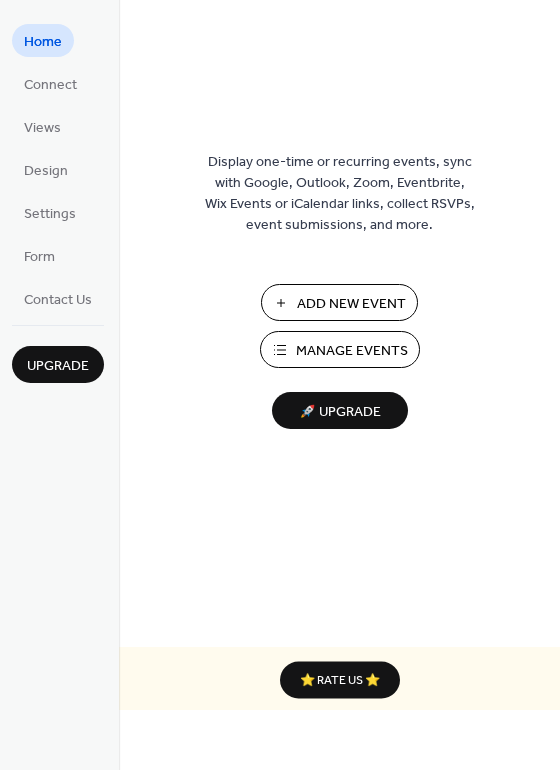 click on "Manage Events" at bounding box center [352, 351] 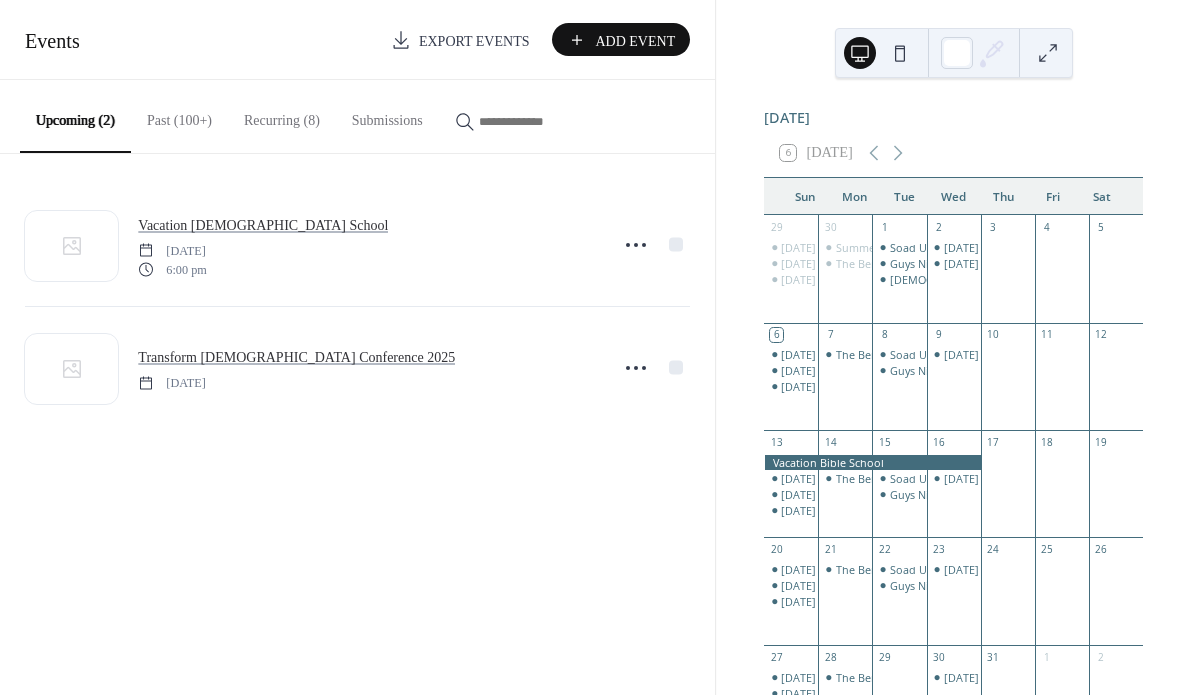 scroll, scrollTop: 0, scrollLeft: 0, axis: both 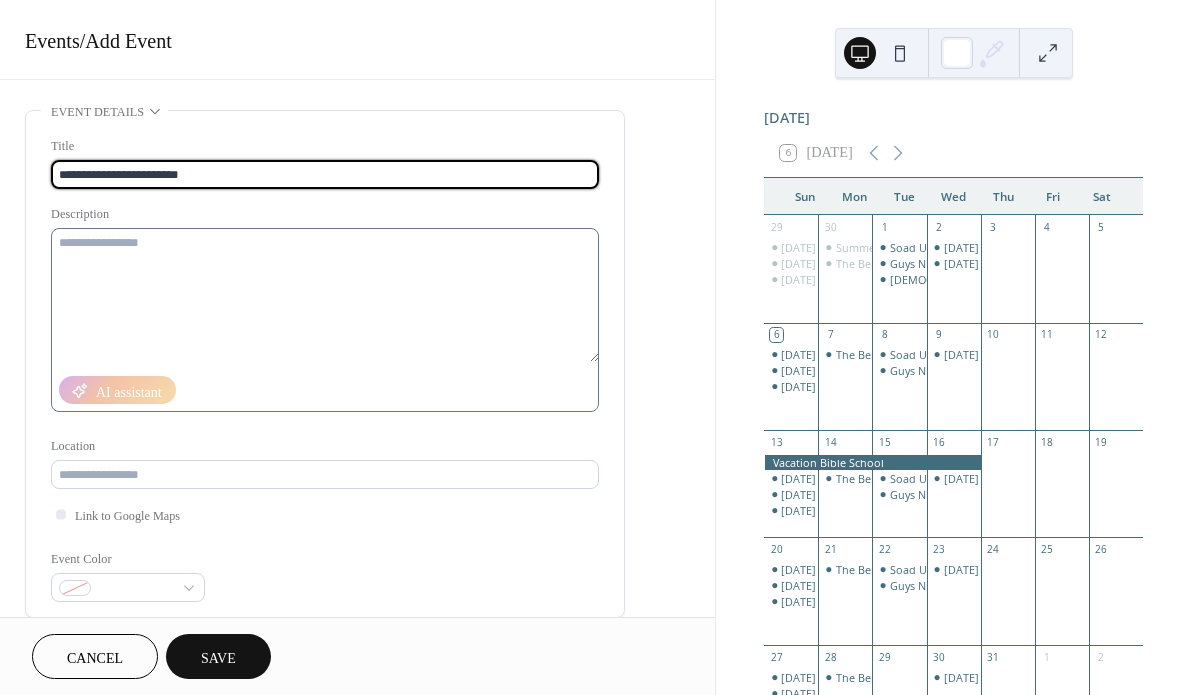 type on "**********" 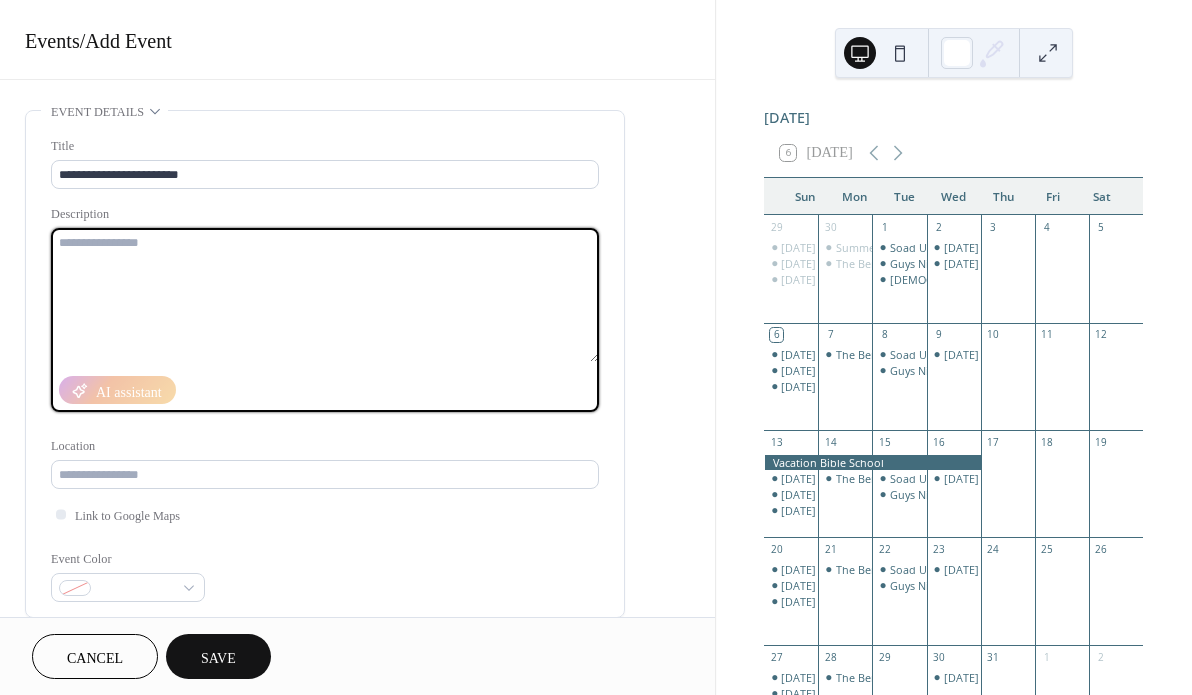 click at bounding box center [325, 295] 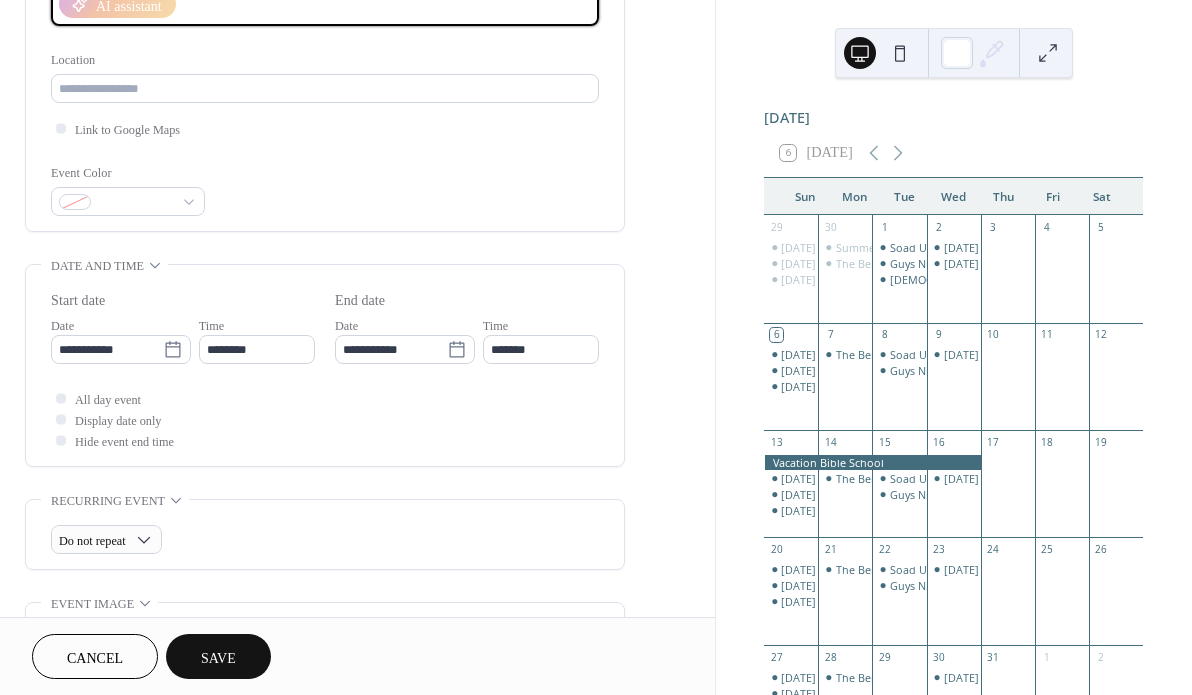 scroll, scrollTop: 392, scrollLeft: 0, axis: vertical 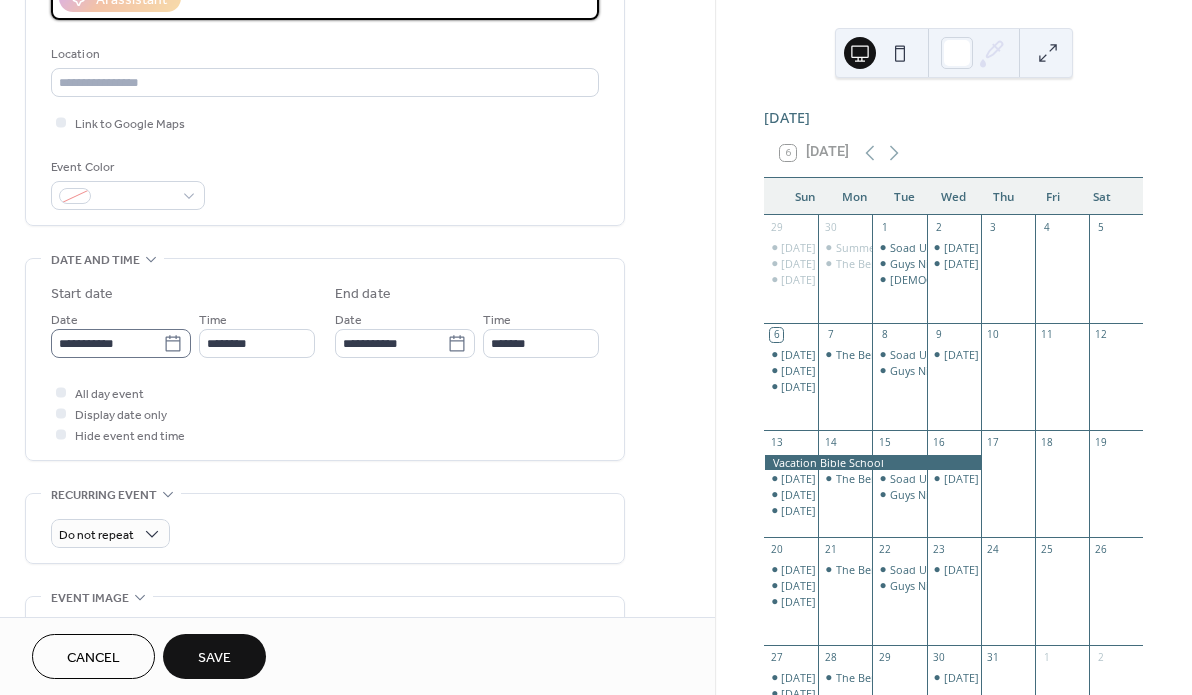type on "*******" 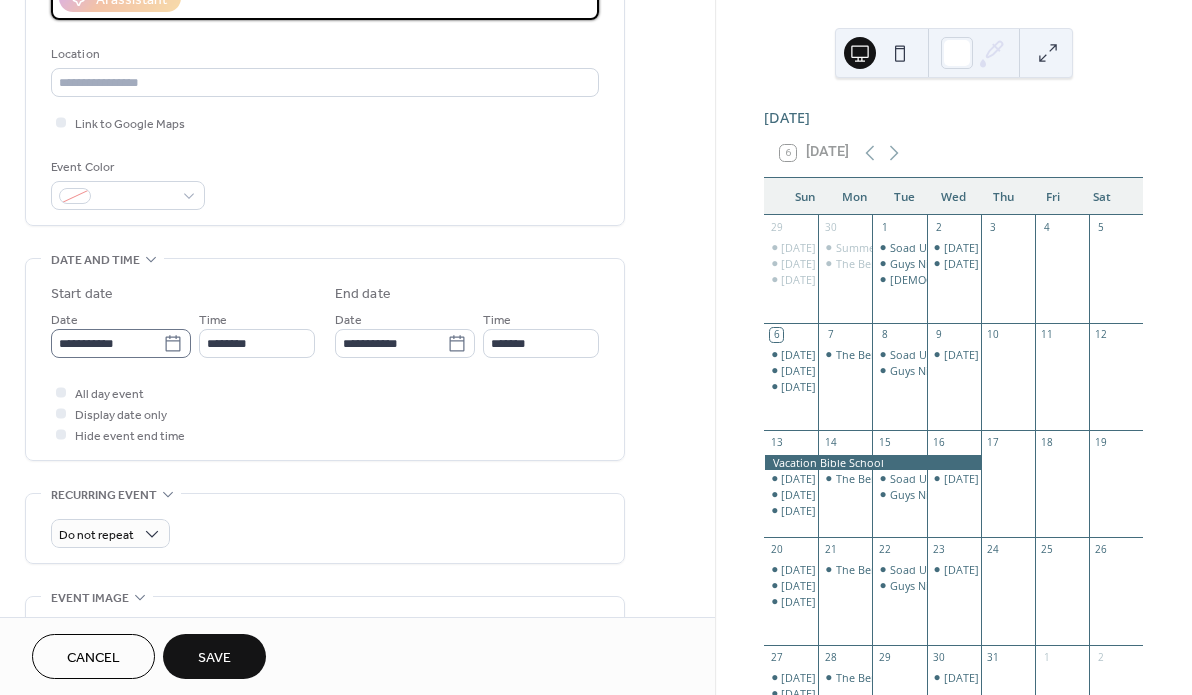 click 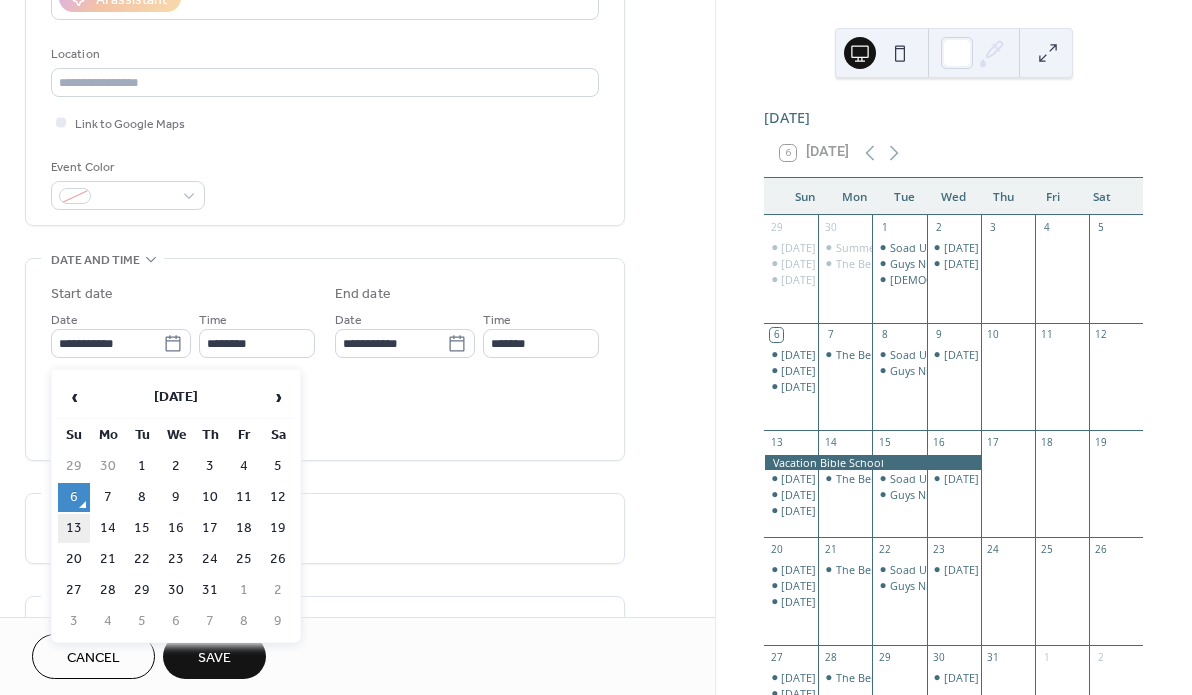 click on "13" at bounding box center (74, 528) 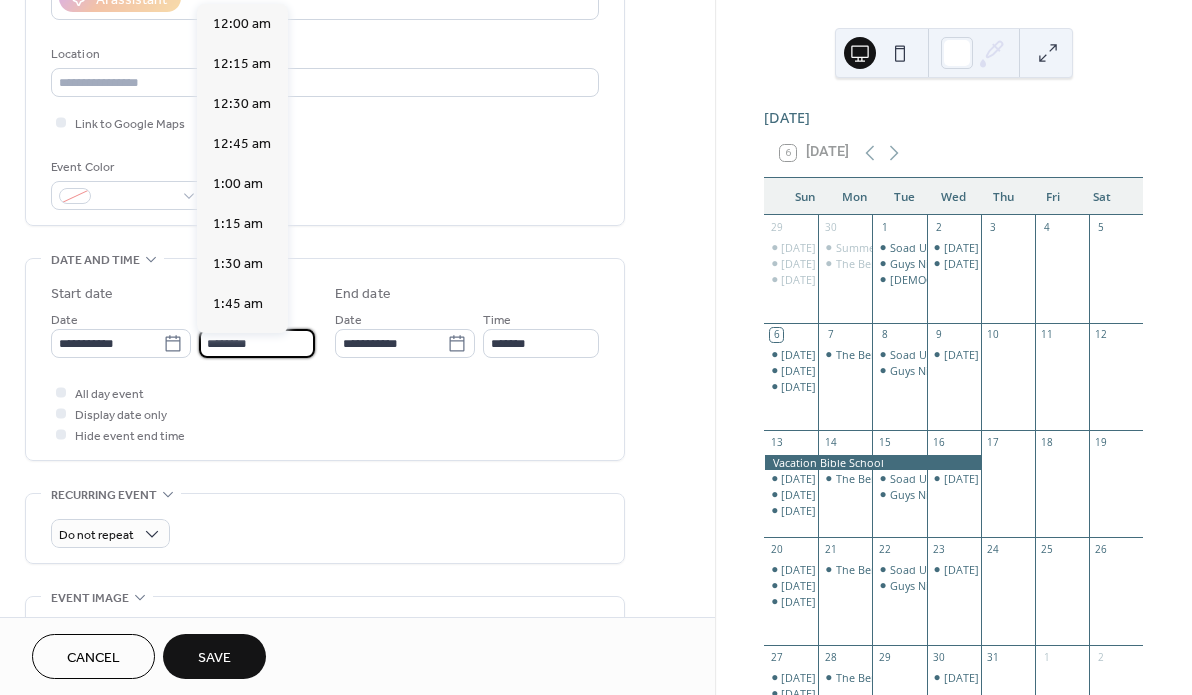 click on "********" at bounding box center [257, 343] 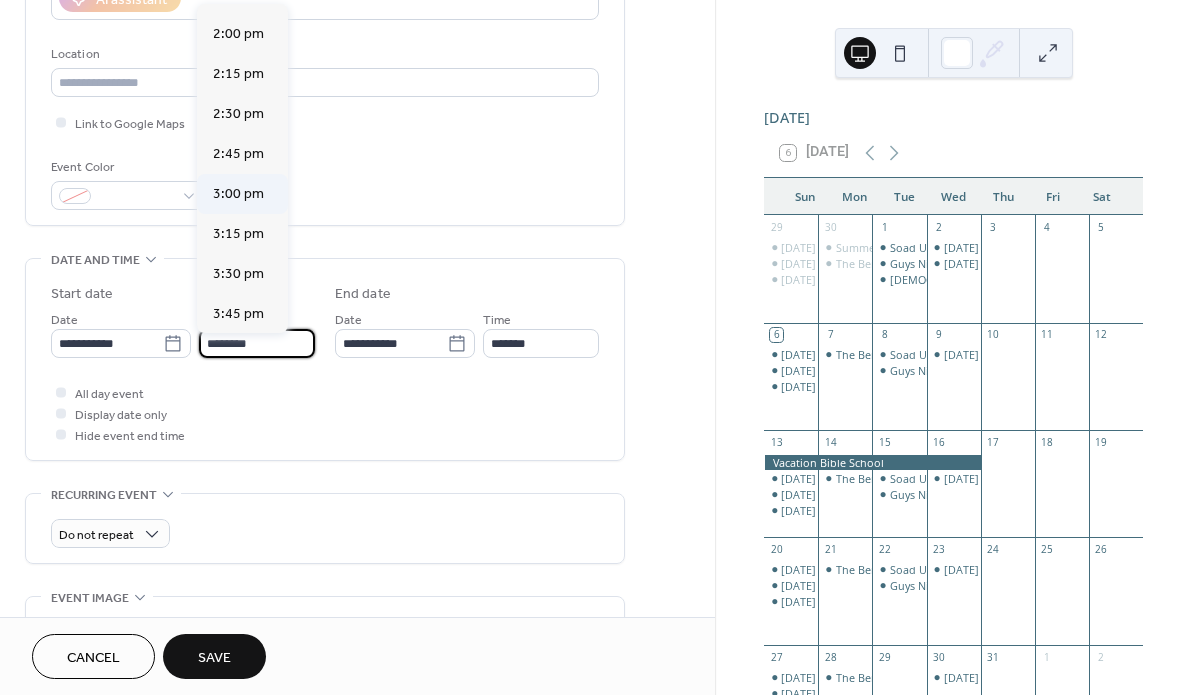 scroll, scrollTop: 2253, scrollLeft: 0, axis: vertical 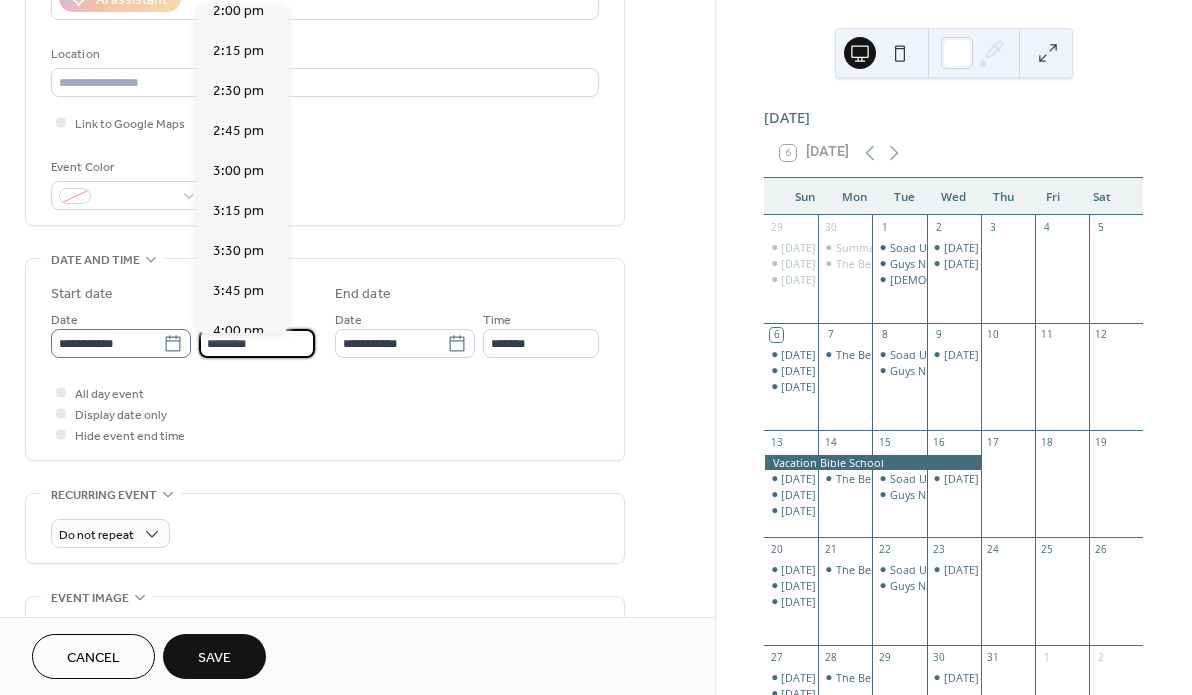 drag, startPoint x: 234, startPoint y: 345, endPoint x: 188, endPoint y: 345, distance: 46 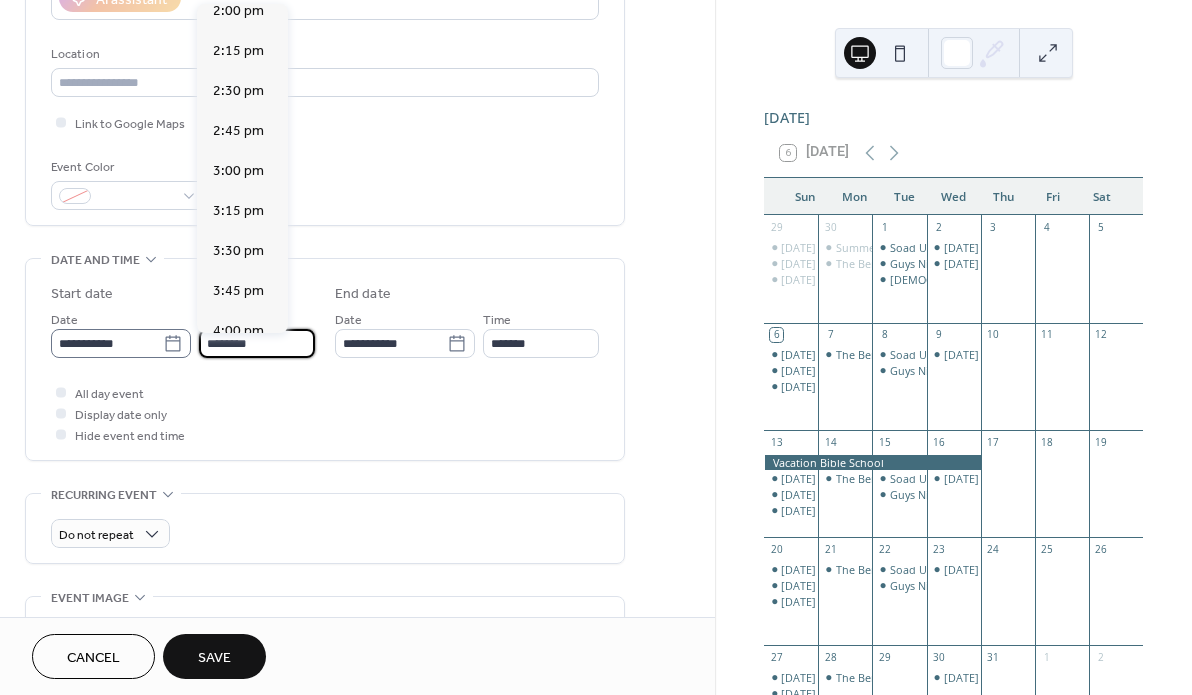 click on "**********" at bounding box center (183, 333) 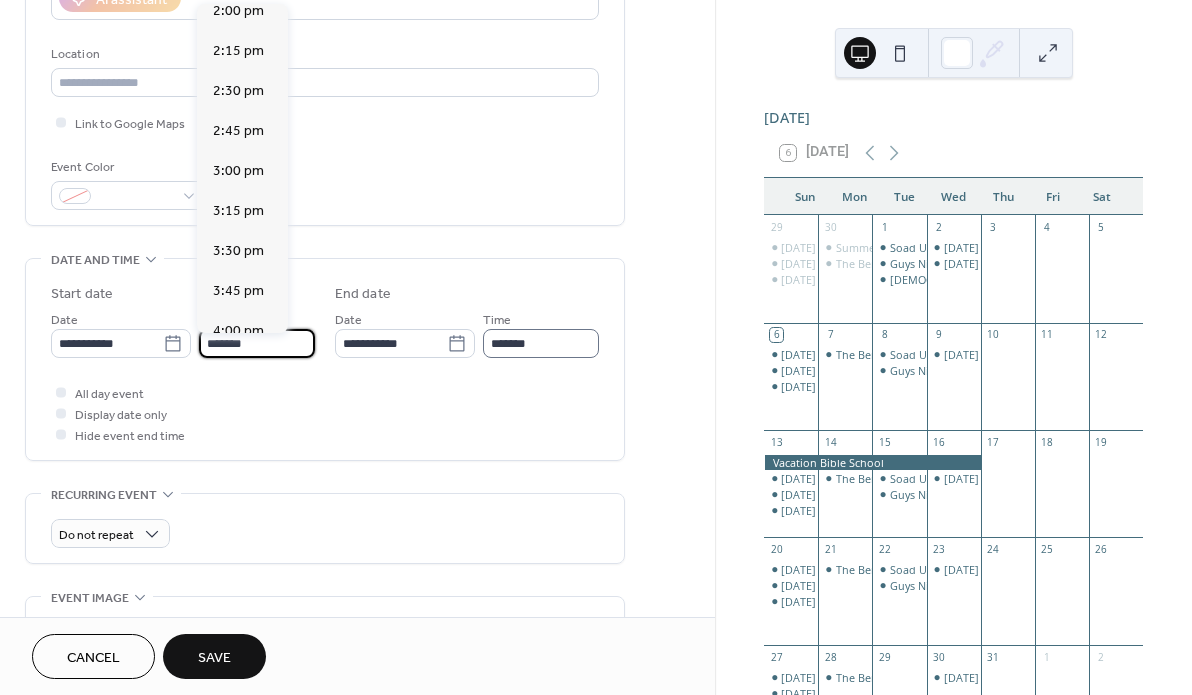 type on "*******" 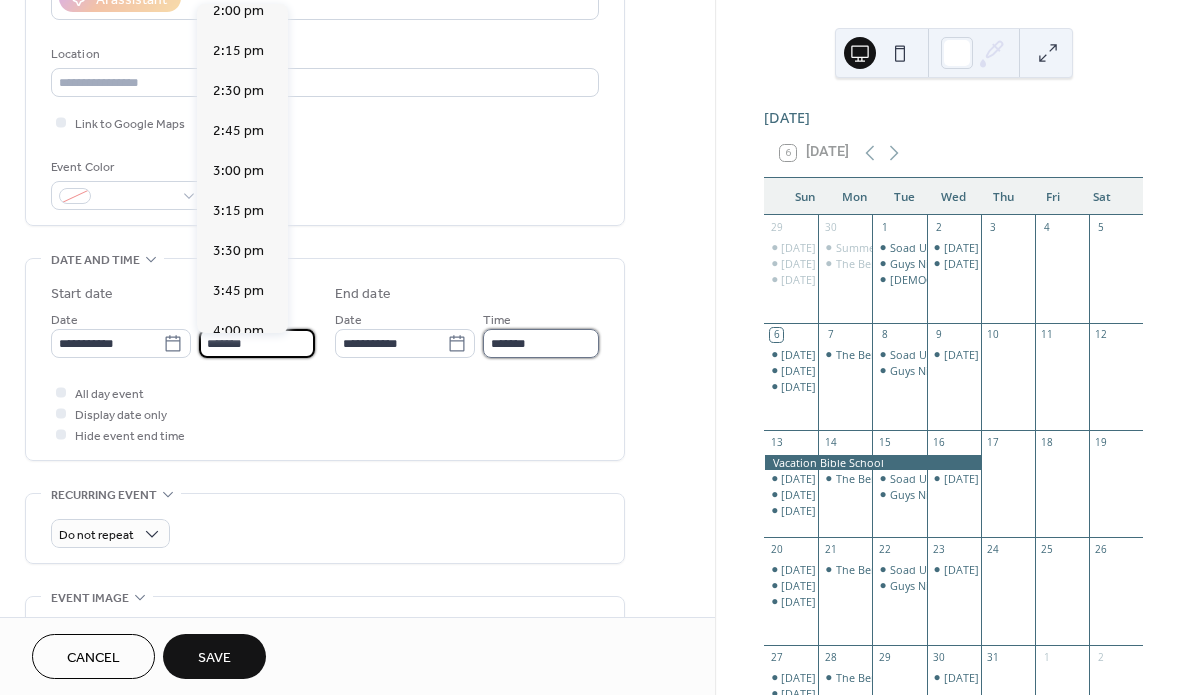 click on "*******" at bounding box center (541, 343) 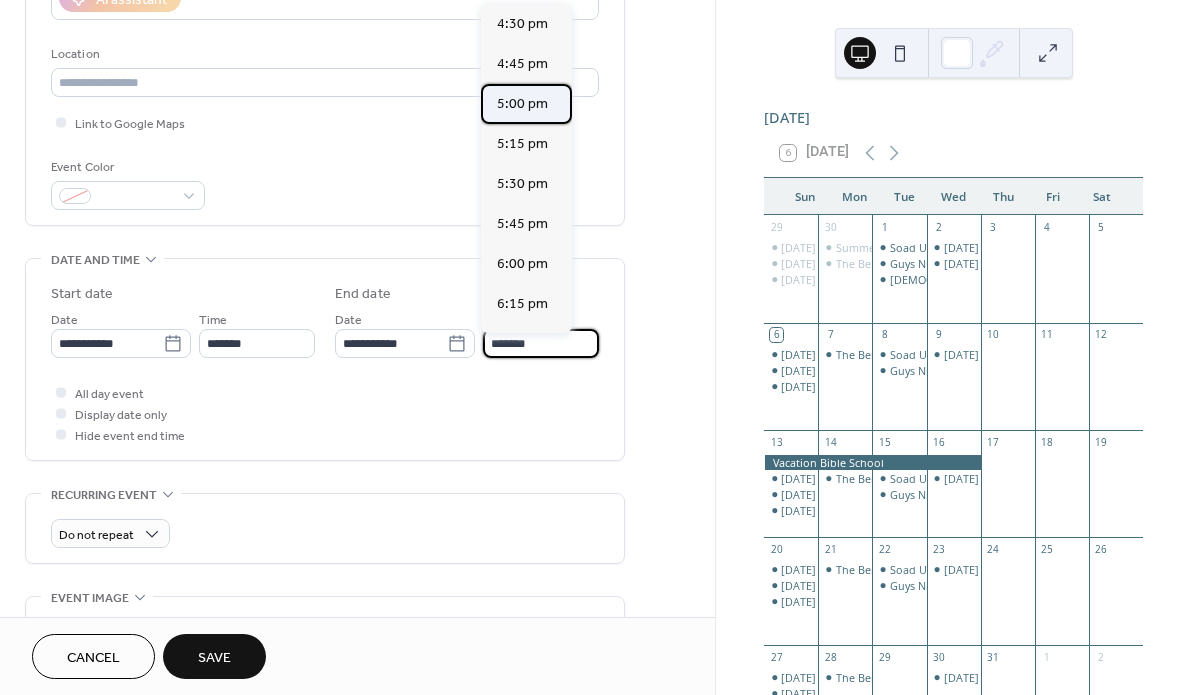 click on "5:00 pm" at bounding box center [522, 104] 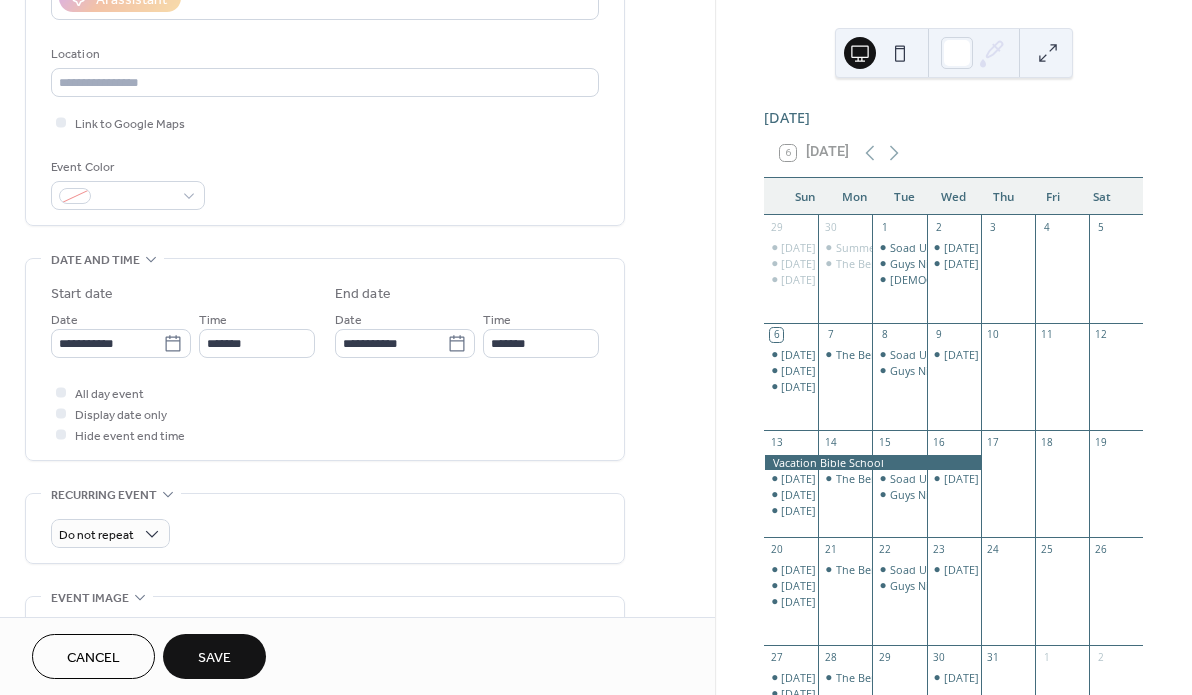 click on "Save" at bounding box center (214, 658) 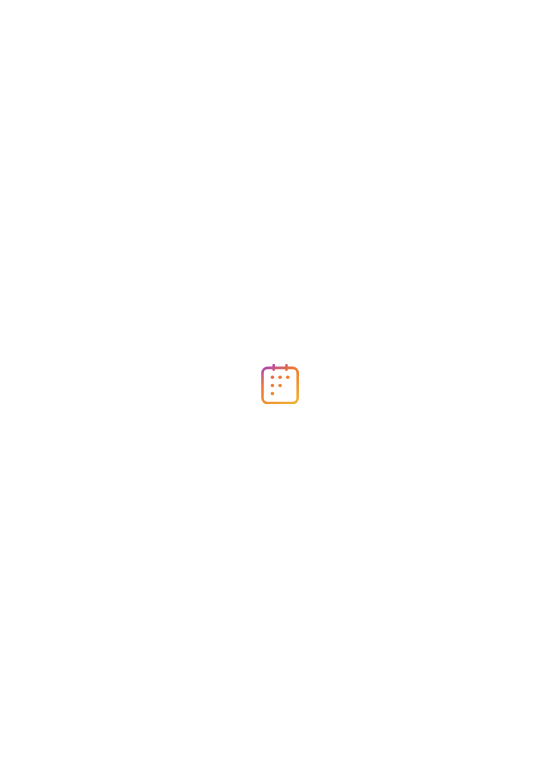 scroll, scrollTop: 0, scrollLeft: 0, axis: both 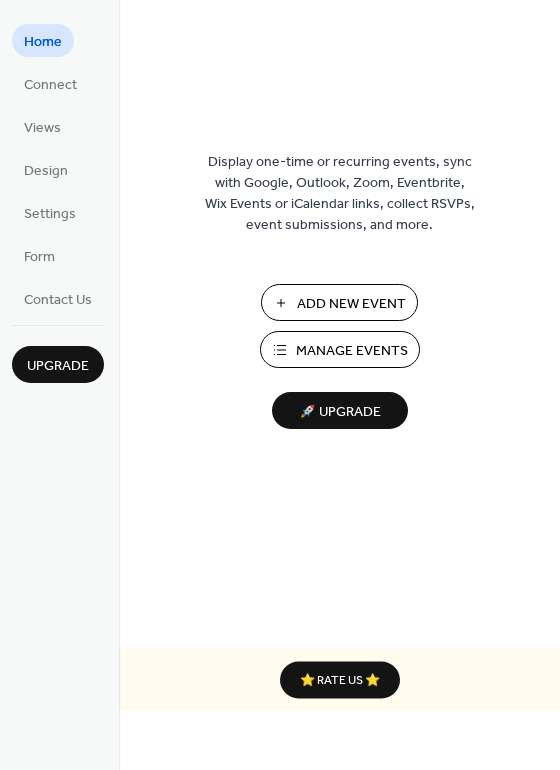 click on "Manage Events" at bounding box center (352, 351) 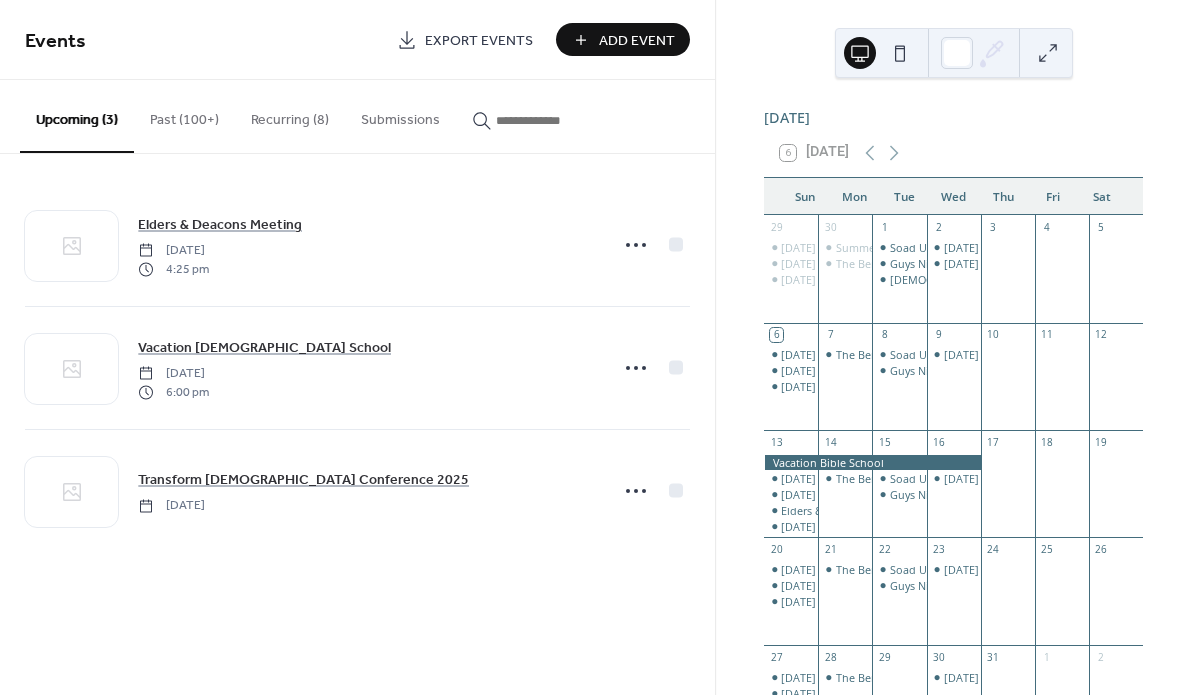 scroll, scrollTop: 0, scrollLeft: 0, axis: both 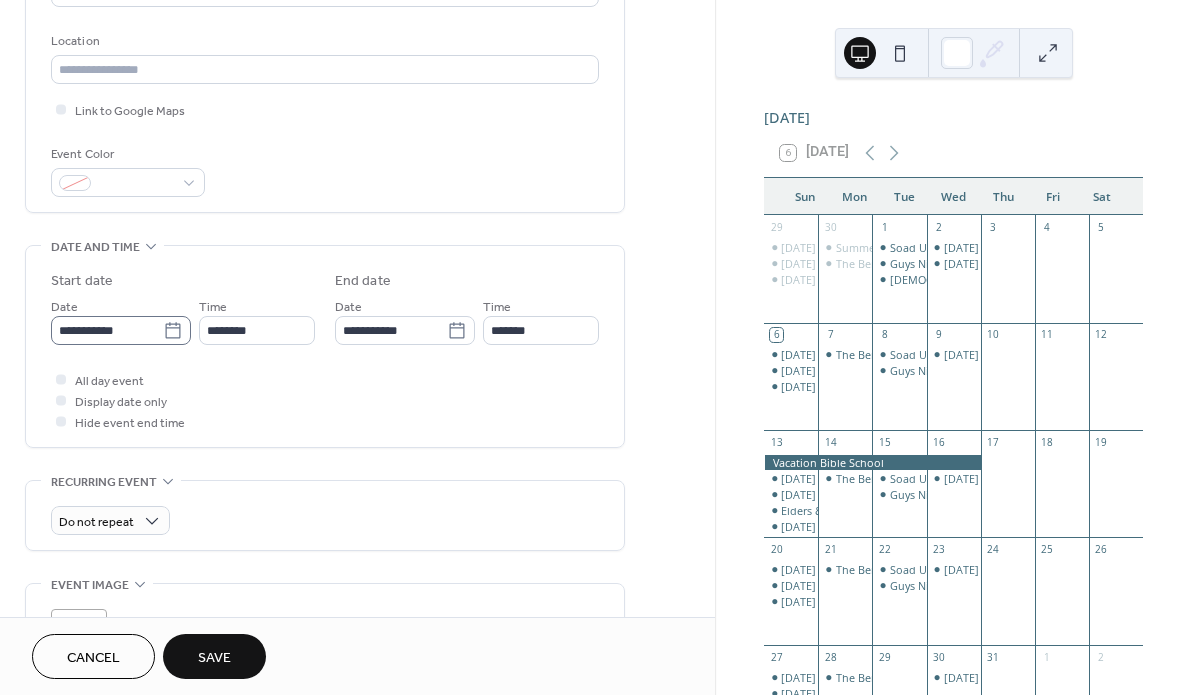 type on "**********" 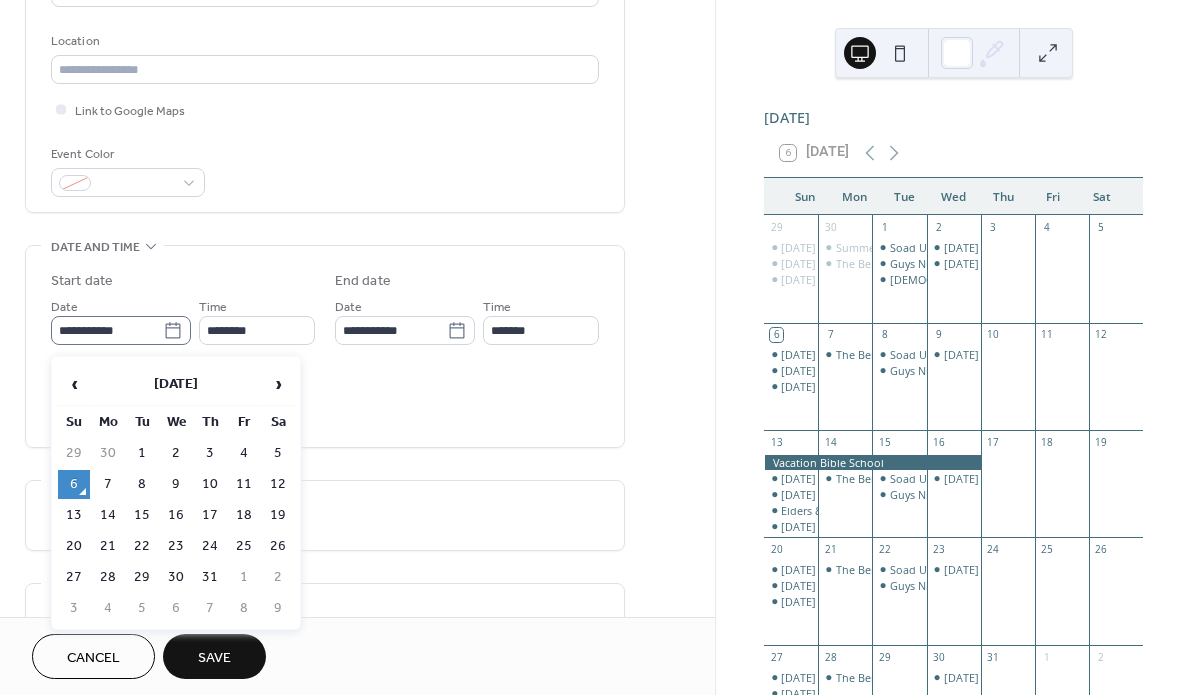 click 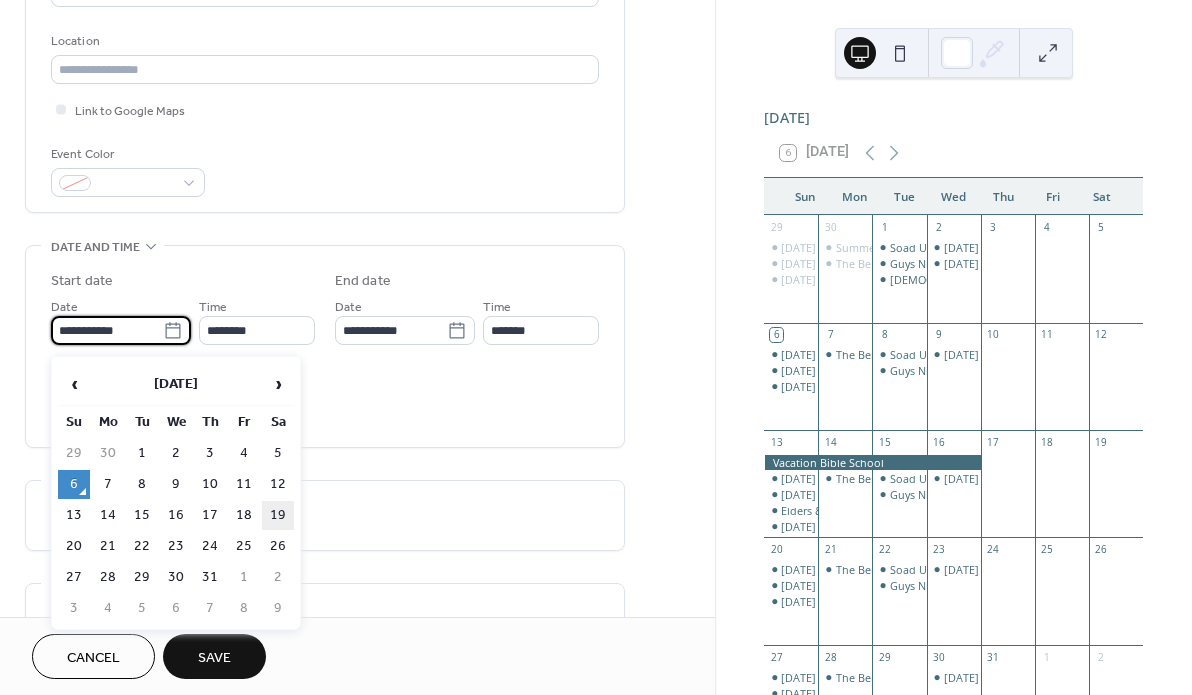 click on "19" at bounding box center (278, 515) 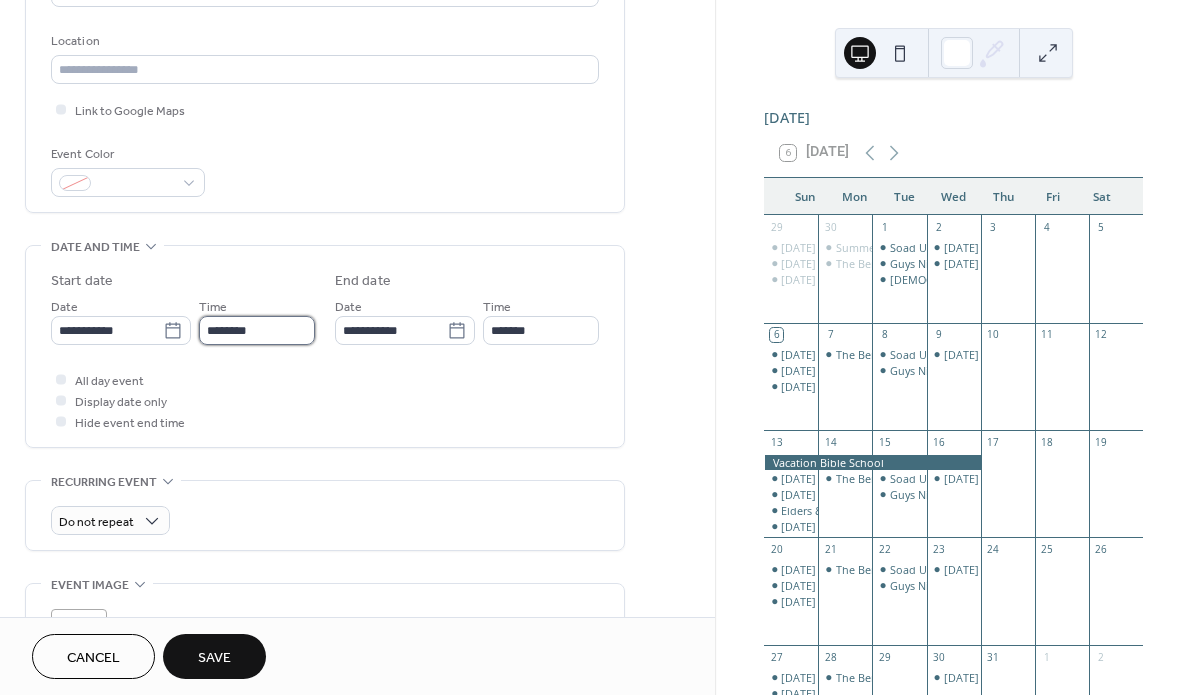 click on "********" at bounding box center (257, 330) 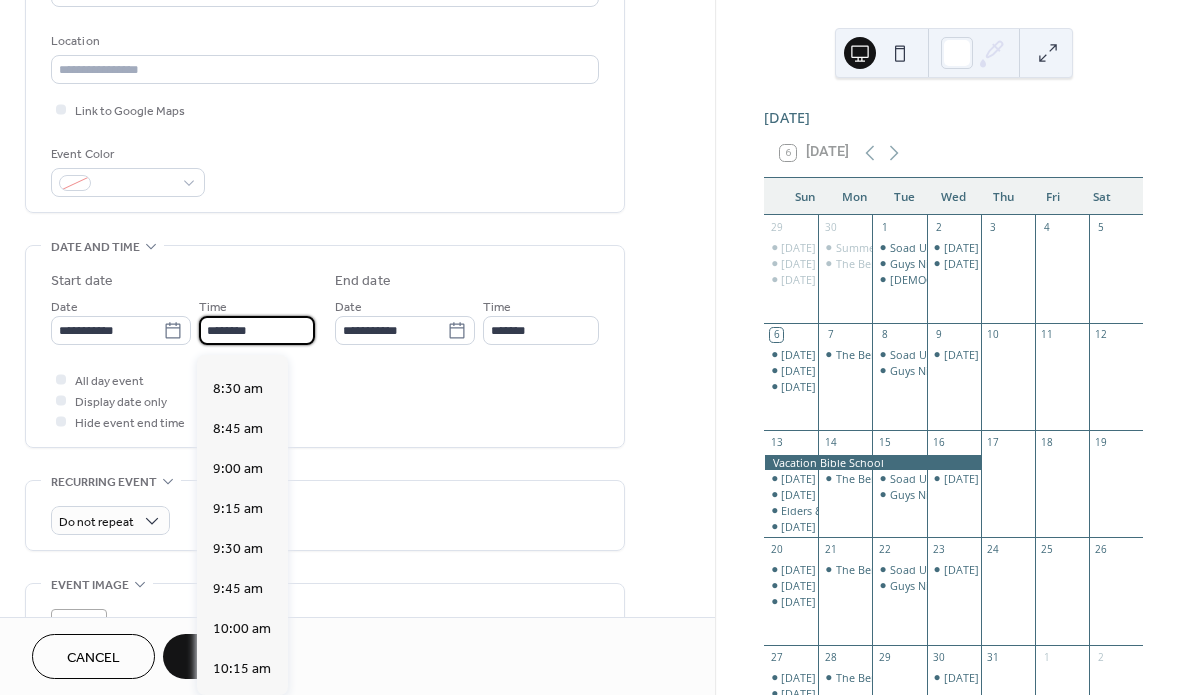 scroll, scrollTop: 1344, scrollLeft: 0, axis: vertical 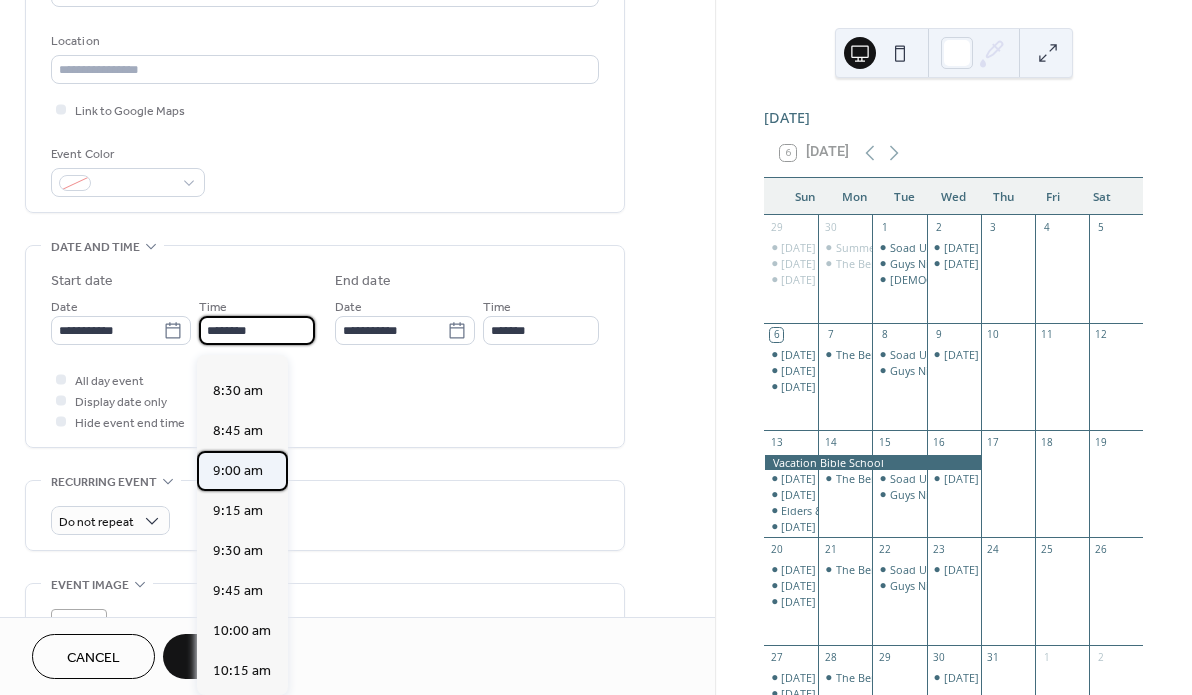 click on "9:00 am" at bounding box center (238, 471) 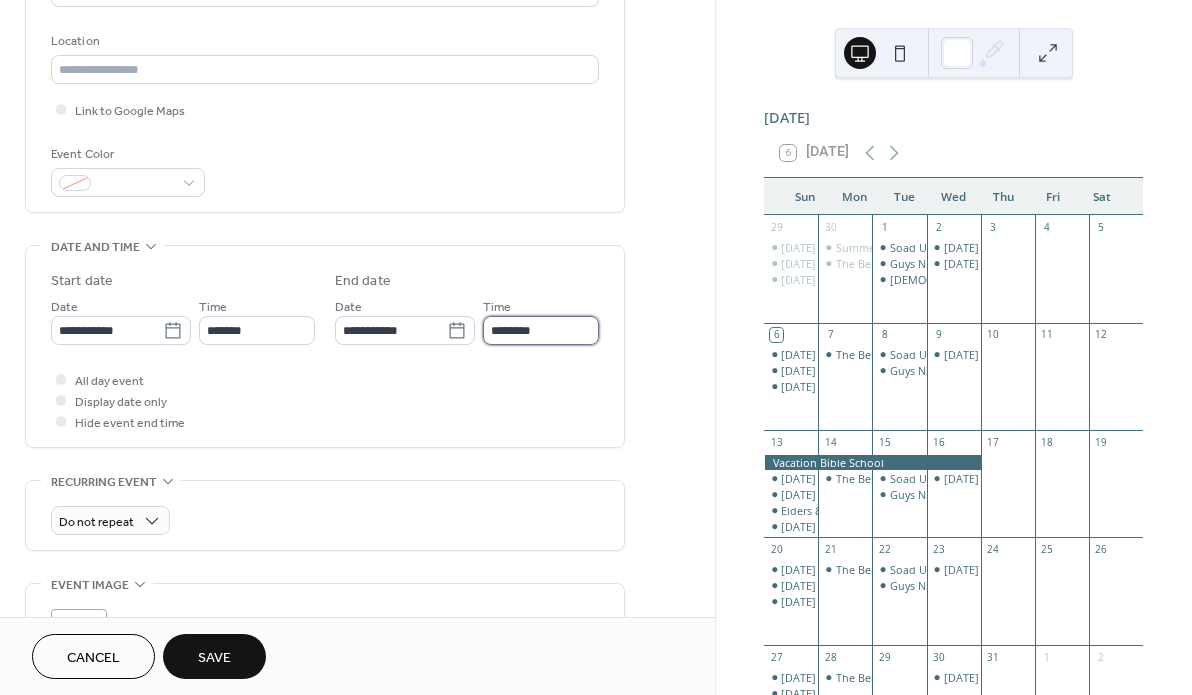 click on "********" at bounding box center [541, 330] 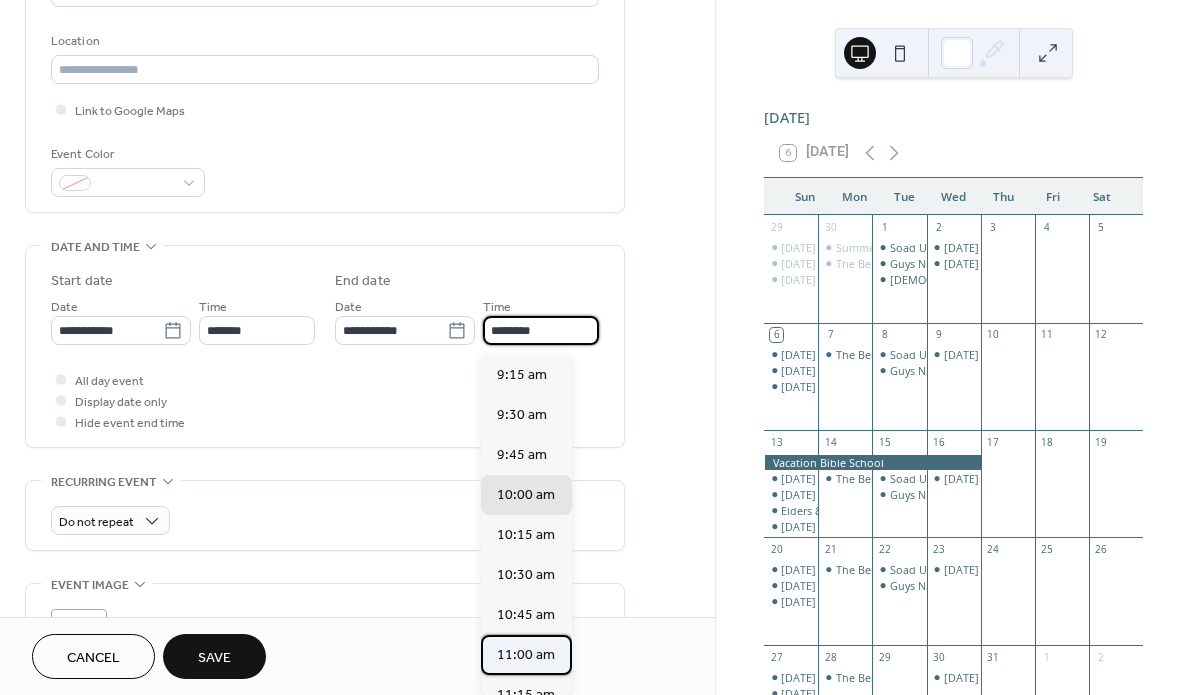 click on "11:00 am" at bounding box center [526, 655] 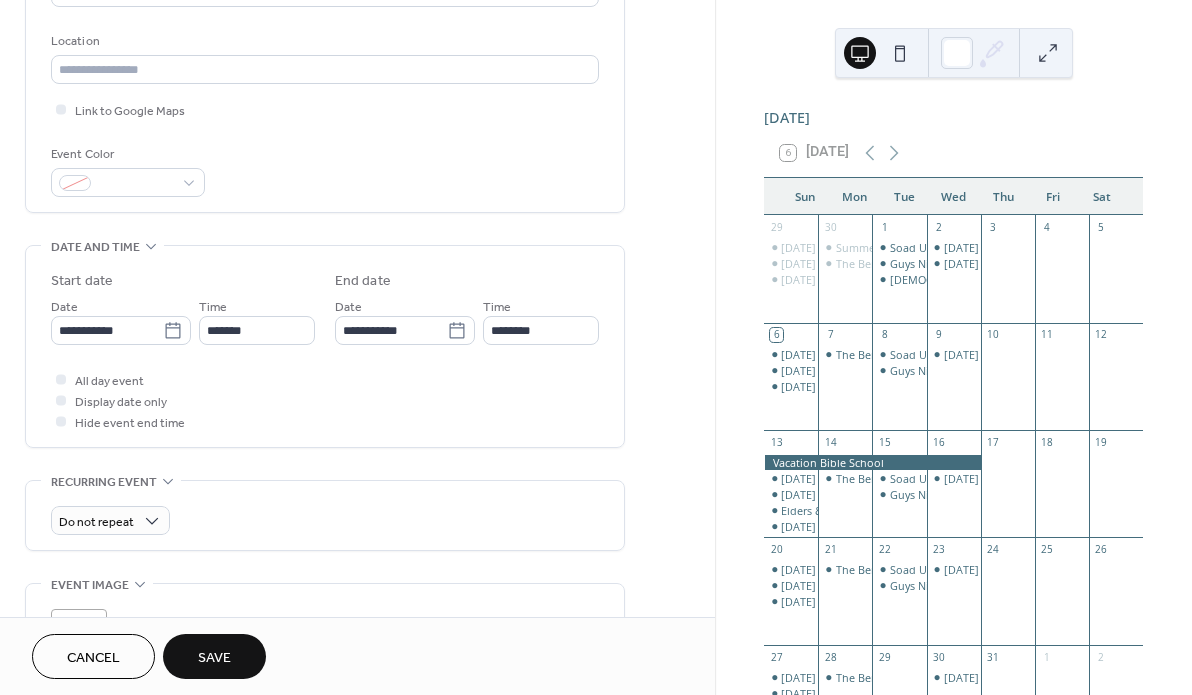 click on "Save" at bounding box center [214, 656] 